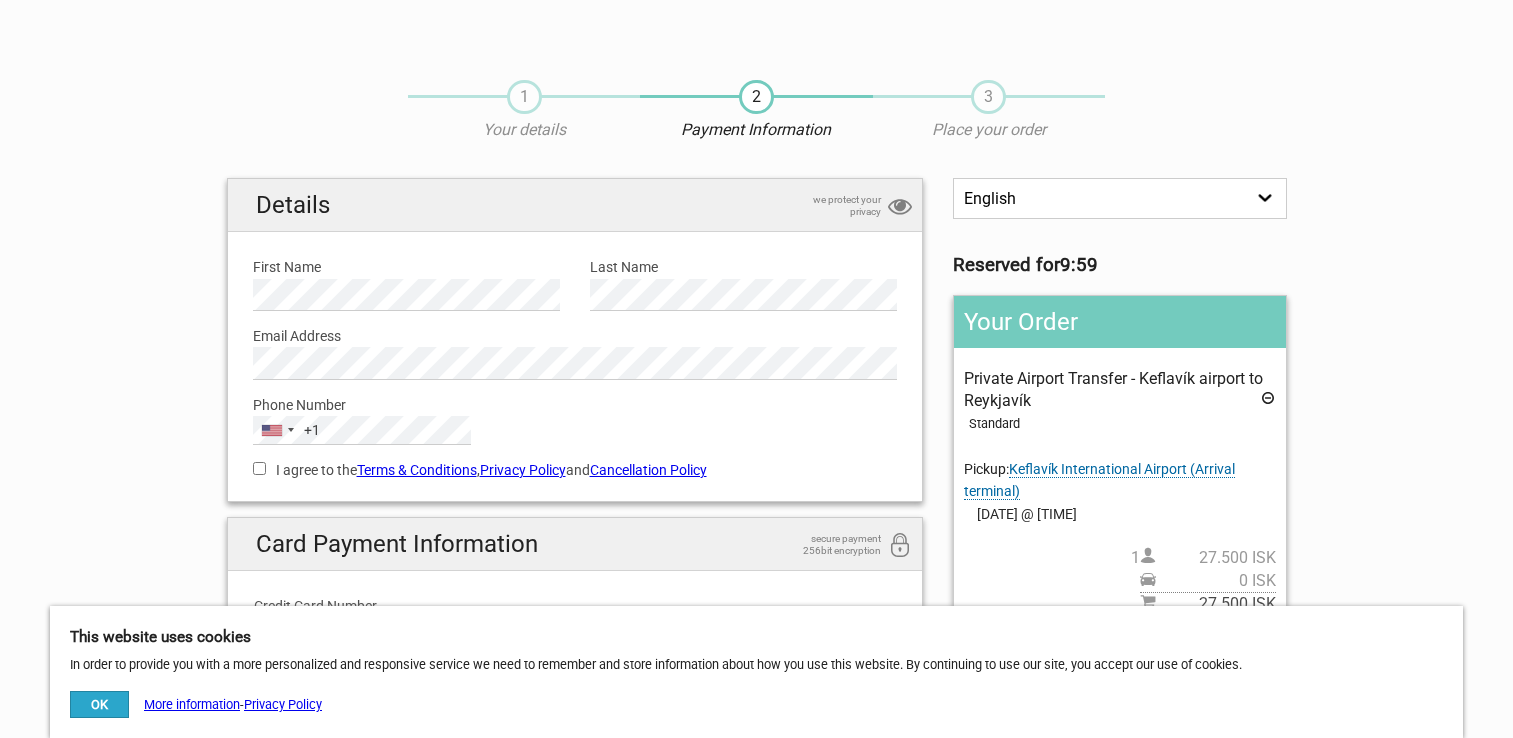scroll, scrollTop: 0, scrollLeft: 0, axis: both 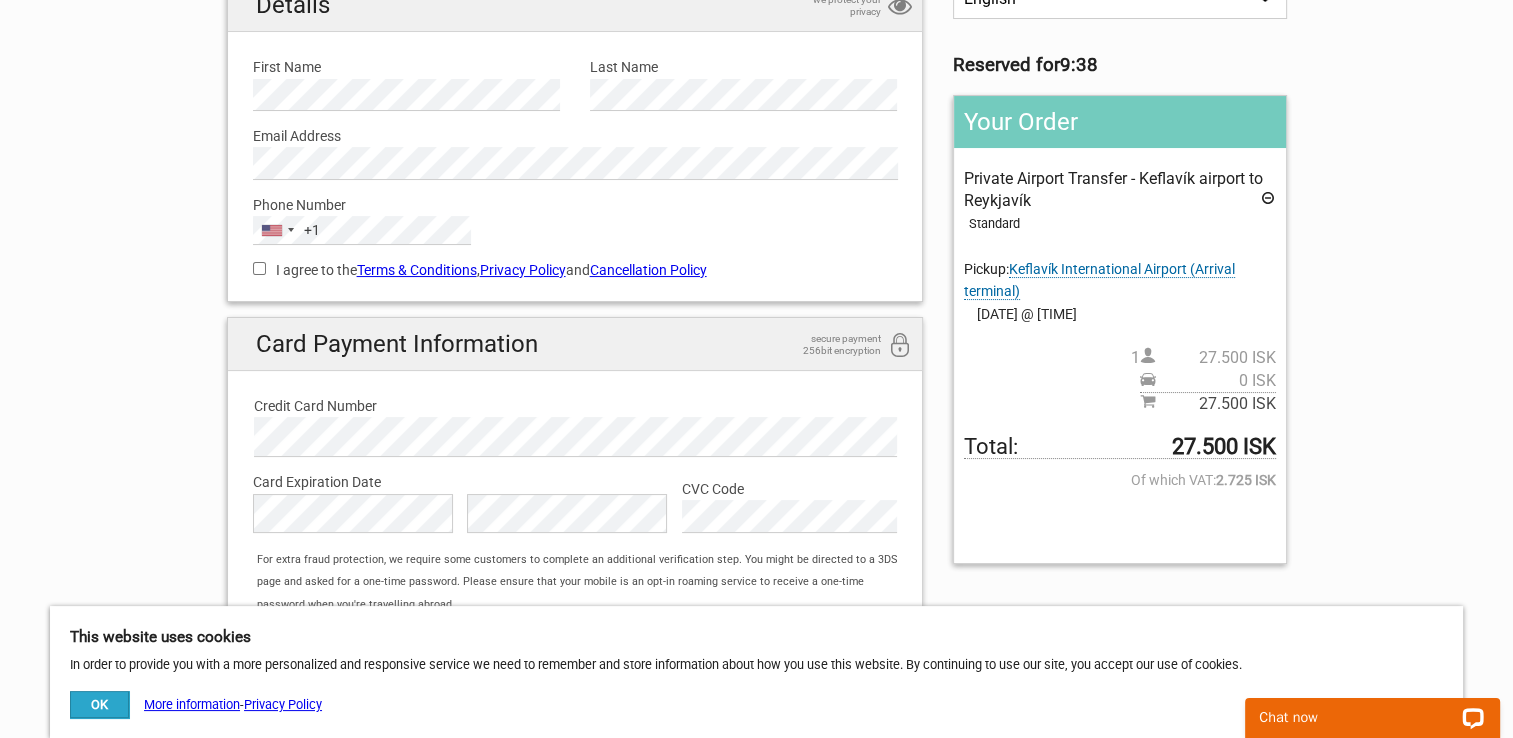 click on "I agree to the  Terms & Conditions ,  Privacy Policy  and  Cancellation Policy
You need to accept terms and conditions." at bounding box center [575, 268] 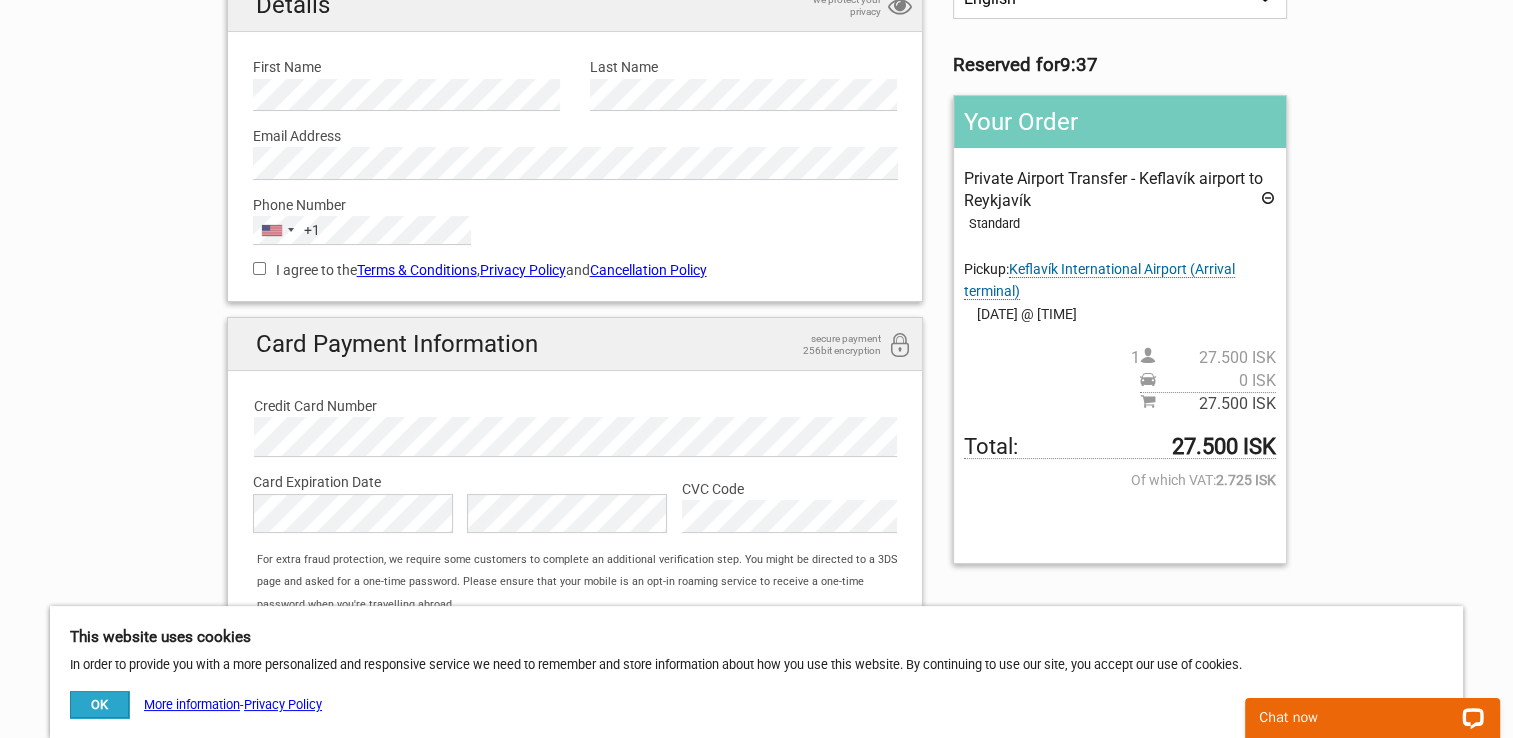 click on "I agree to the  Terms & Conditions ,  Privacy Policy  and  Cancellation Policy" at bounding box center [259, 268] 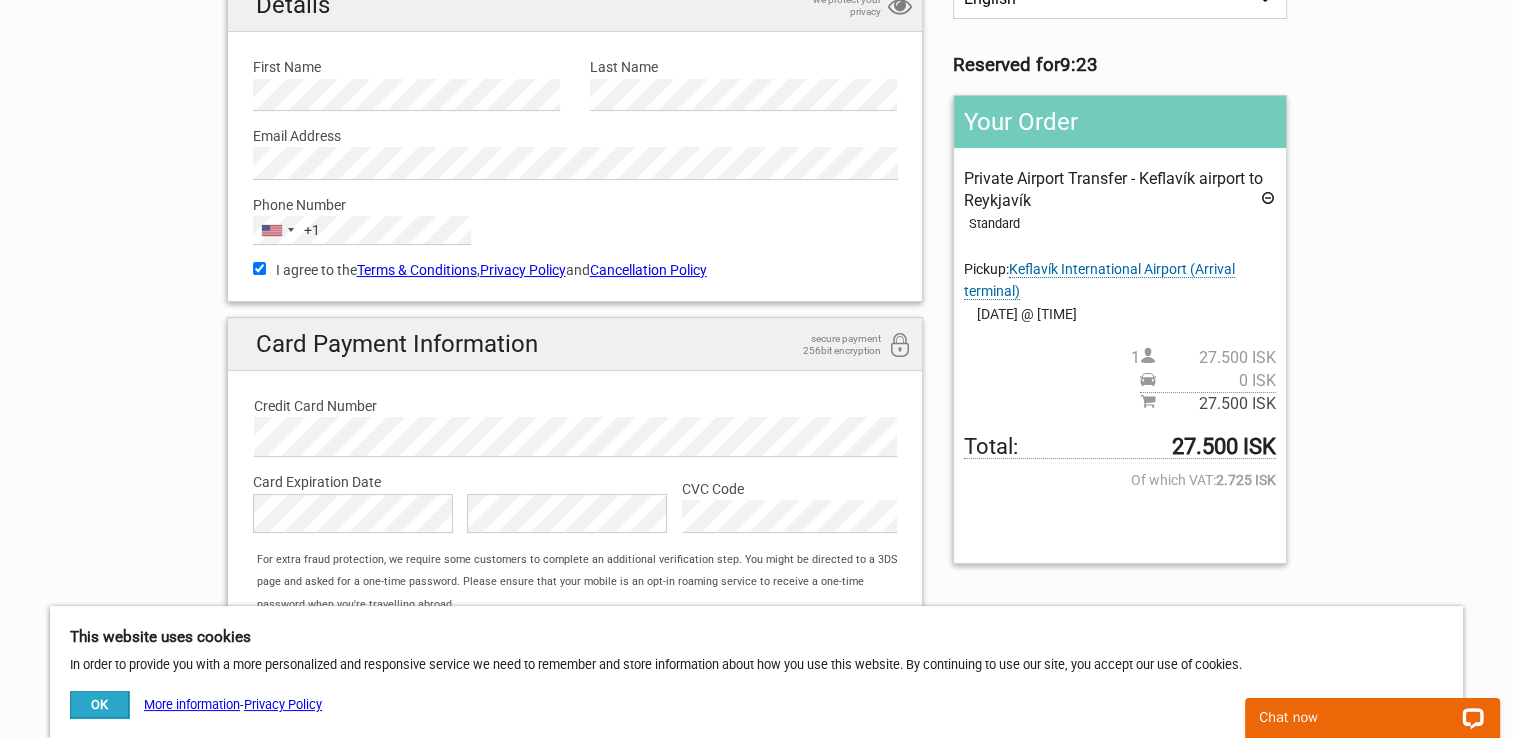 click on "1
Your details
2
Payment Information
3
Place your order
English
Español
Deutsch
Reserved for  9:23
Your Order
Private Airport Transfer - Keflavík airport to Reykjavík
Standard
Pickup:
Keflavík International Airport (Arrival terminal)
Keflavík International Airport (Arrival terminal)
Keflavík International Airport (Arrival terminal)
REMOVE PICKUP
CONFIRM
12.Aug 2025 @ 21:45 										 1  0 ISK" at bounding box center [756, 289] 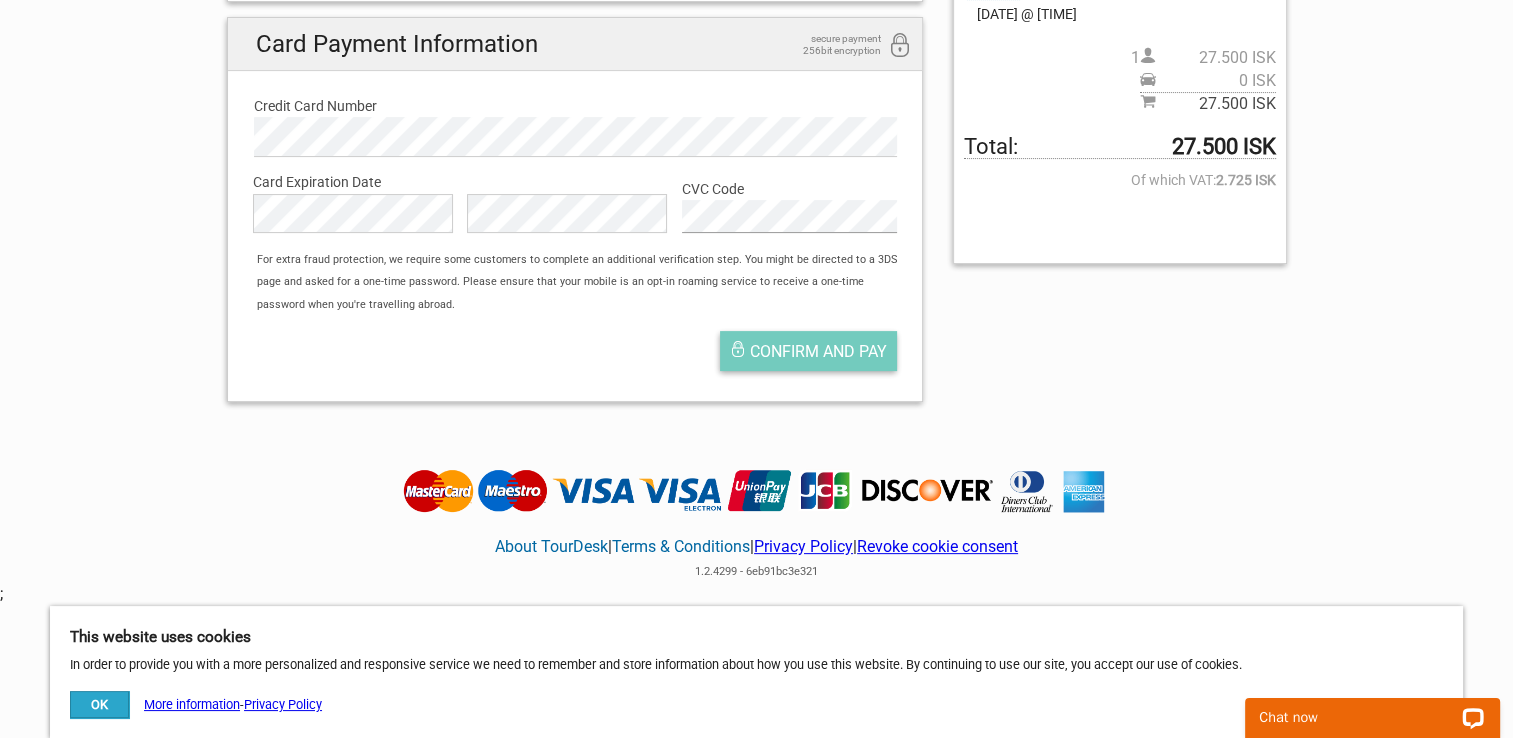 scroll, scrollTop: 400, scrollLeft: 0, axis: vertical 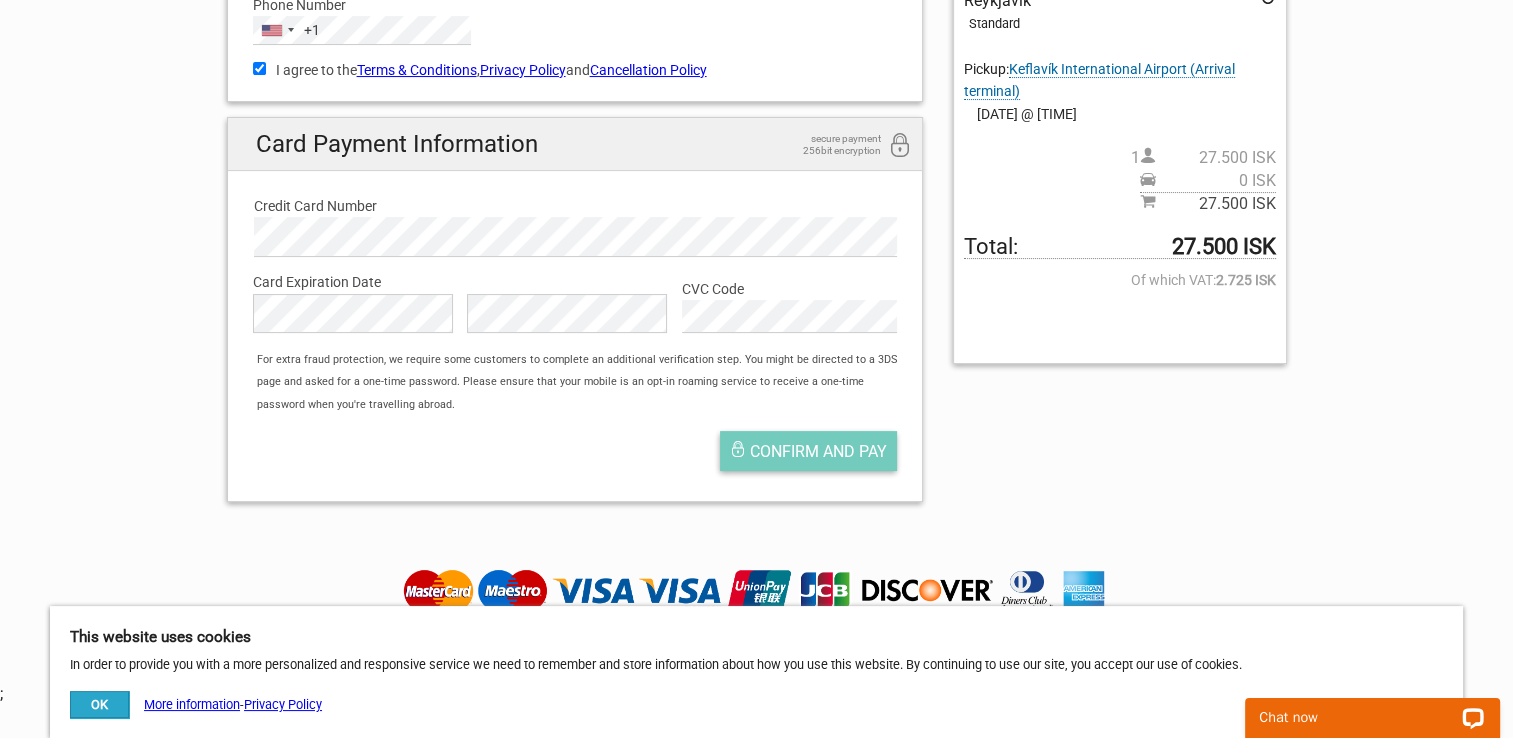 click on "Confirm and pay" at bounding box center (818, 451) 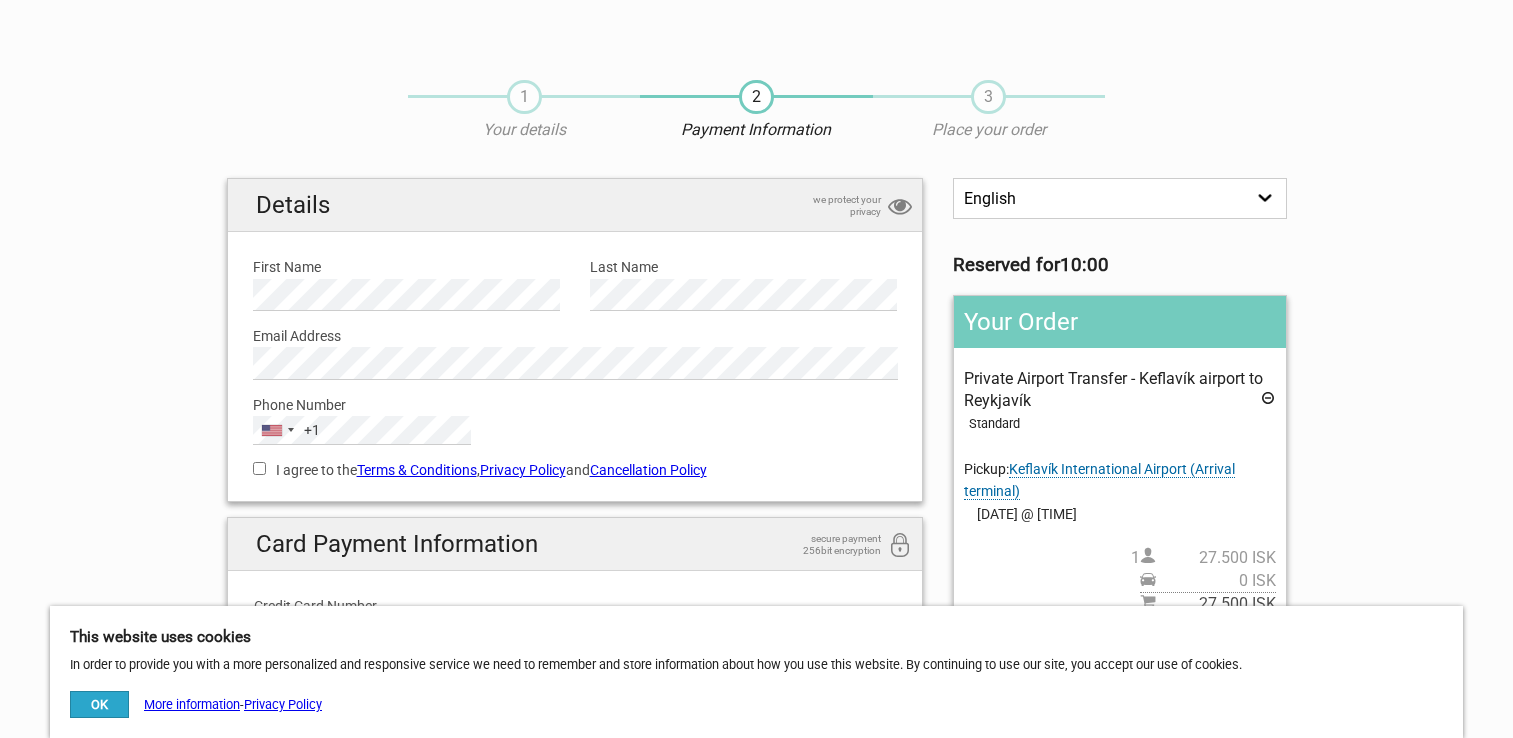 scroll, scrollTop: 0, scrollLeft: 0, axis: both 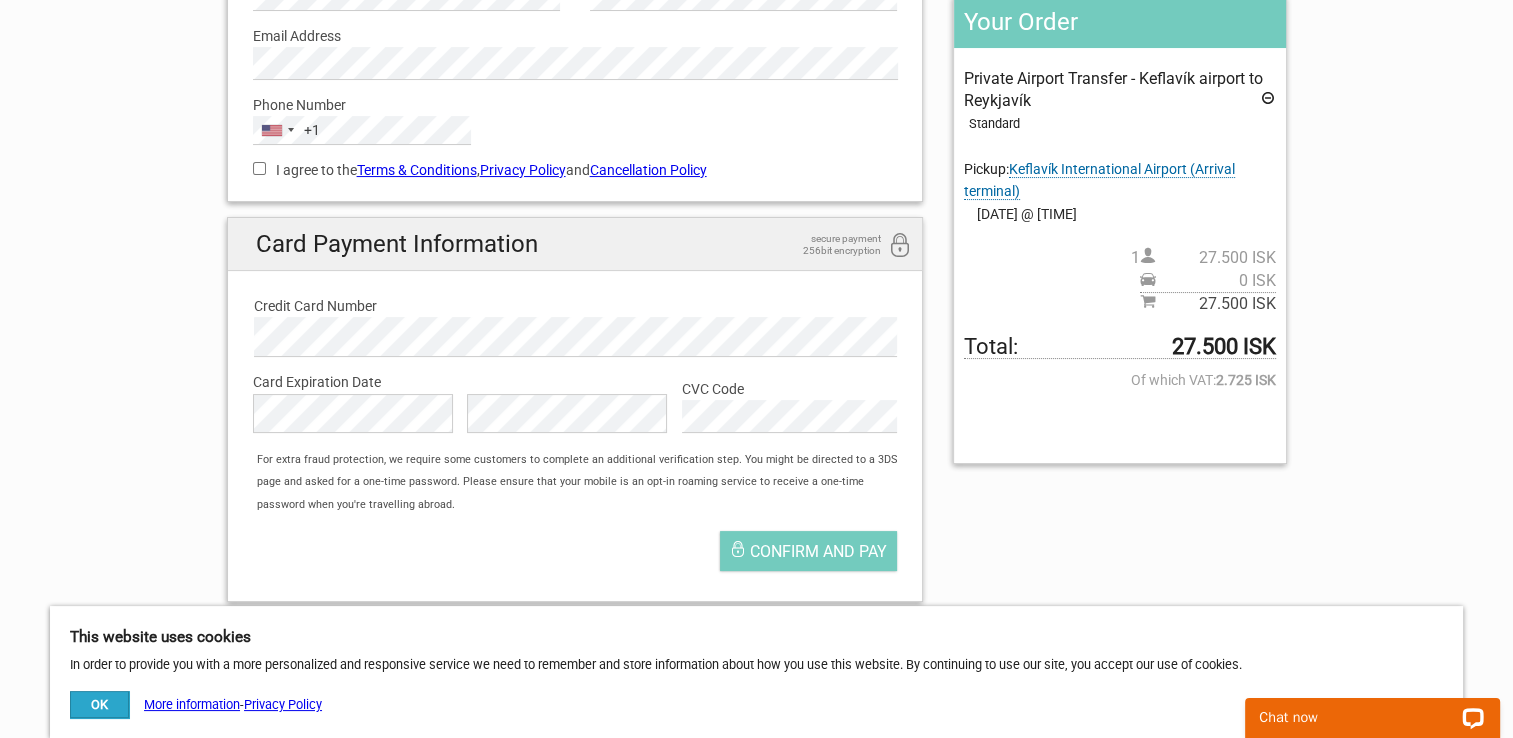 click on "OK" at bounding box center (99, 704) 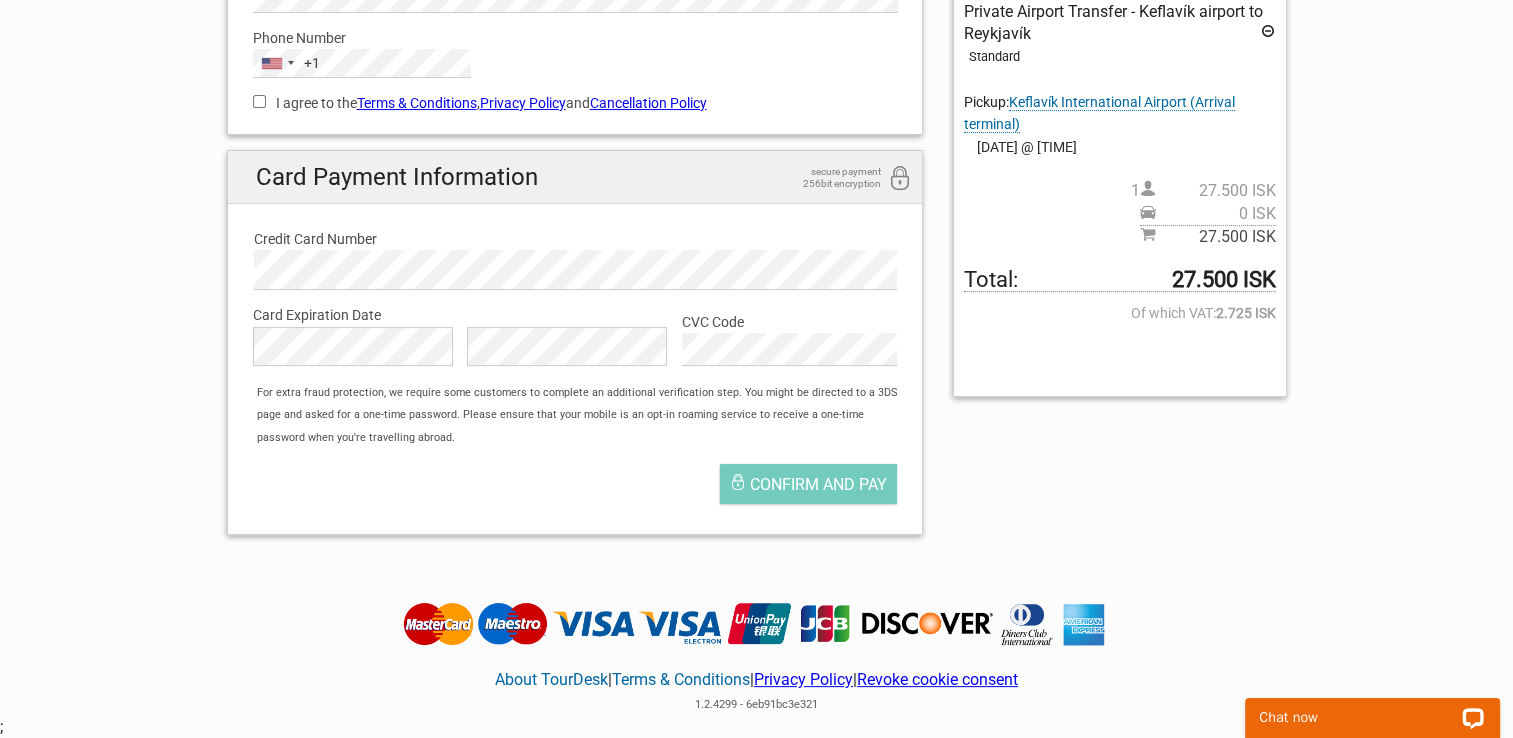 scroll, scrollTop: 400, scrollLeft: 0, axis: vertical 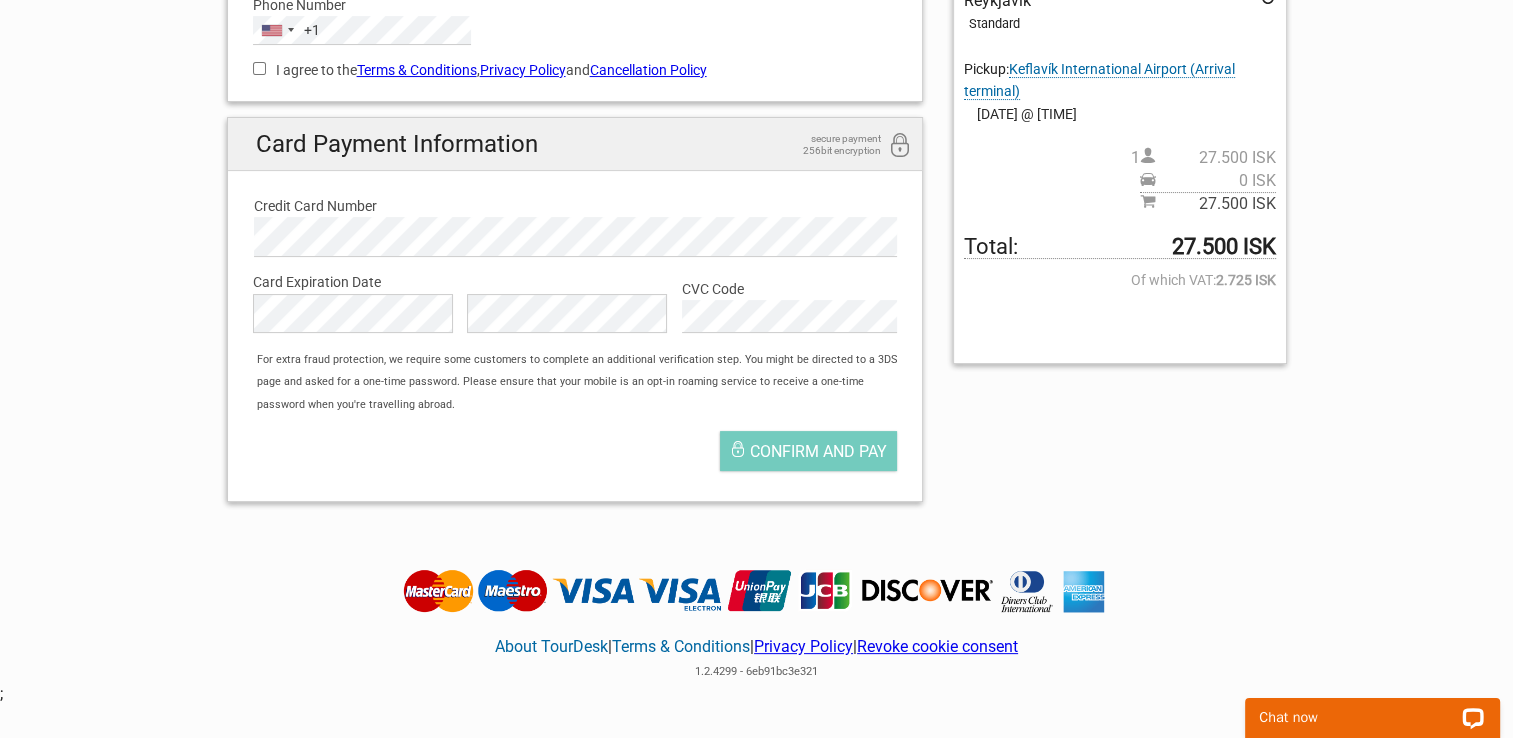 click on "Confirm and pay" at bounding box center [575, 456] 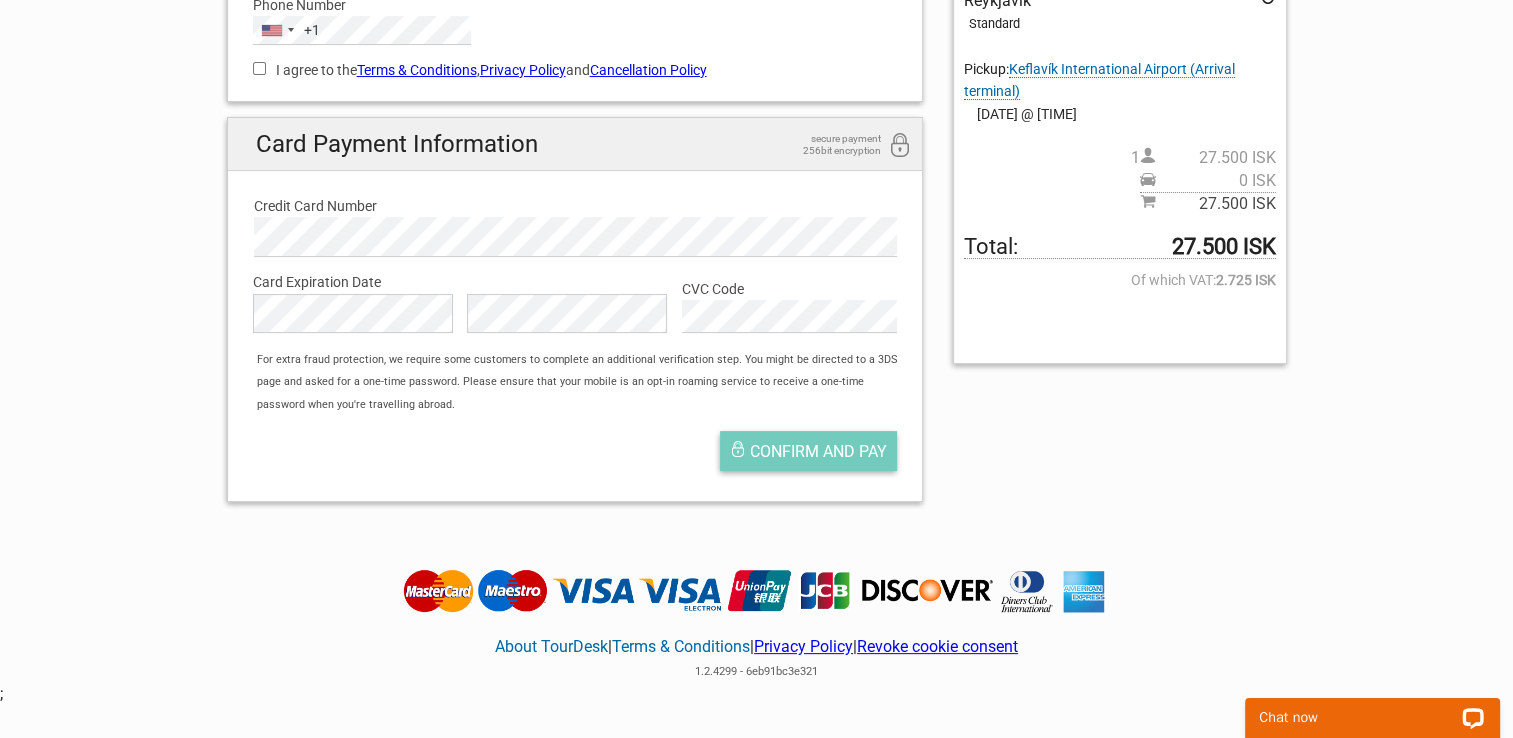 click on "Confirm and pay" at bounding box center [818, 451] 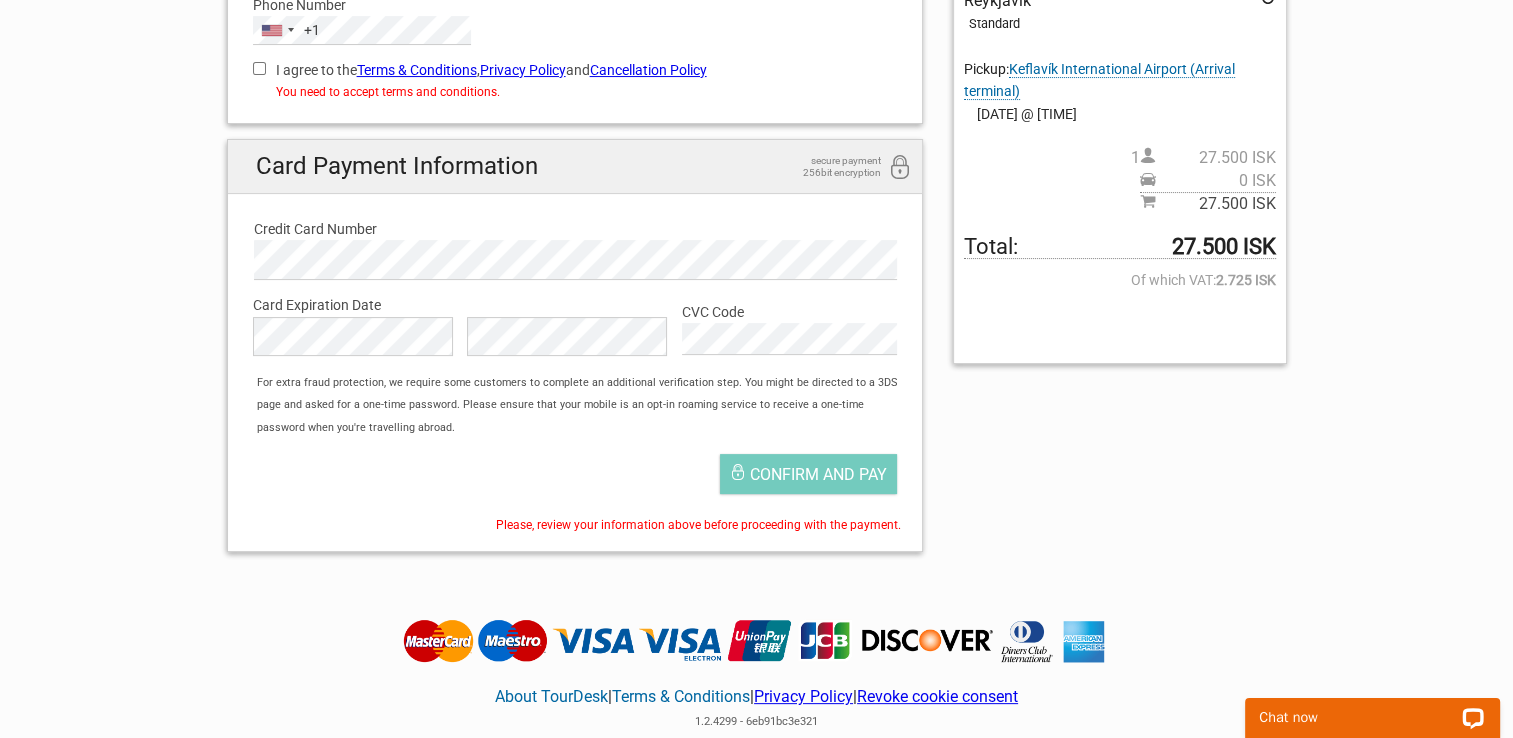 click on "I agree to the  Terms & Conditions ,  Privacy Policy  and  Cancellation Policy" at bounding box center [259, 68] 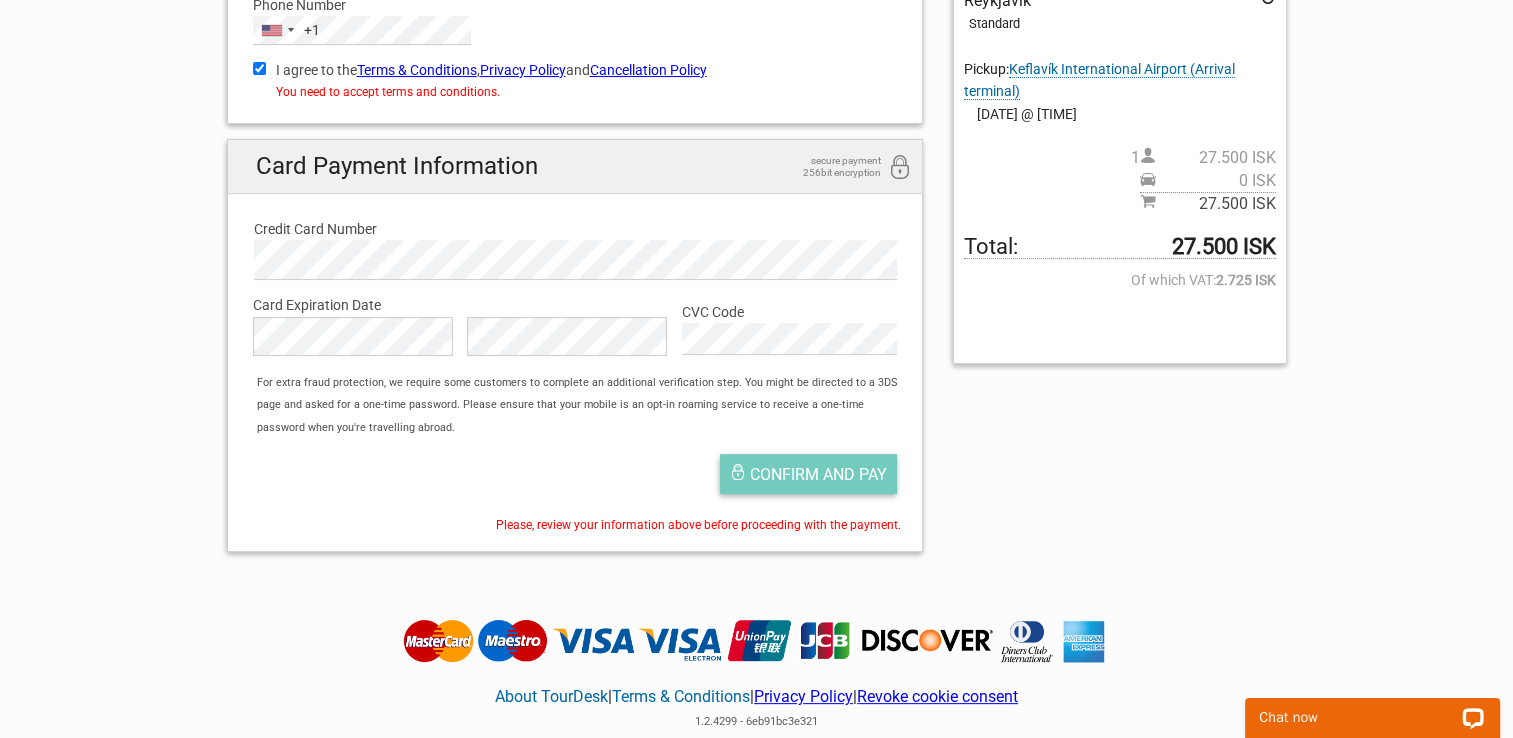 click on "Confirm and pay" at bounding box center [818, 474] 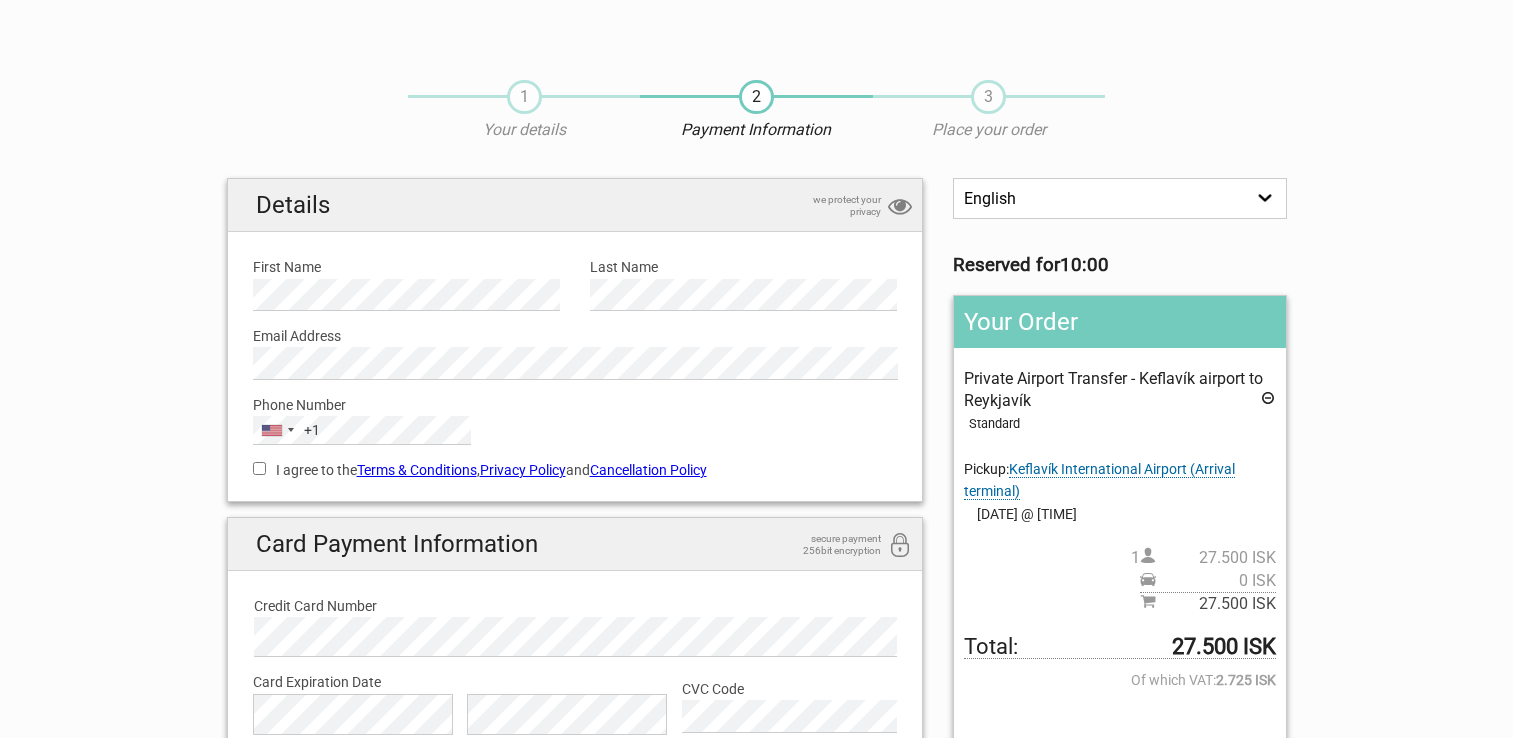 scroll, scrollTop: 0, scrollLeft: 0, axis: both 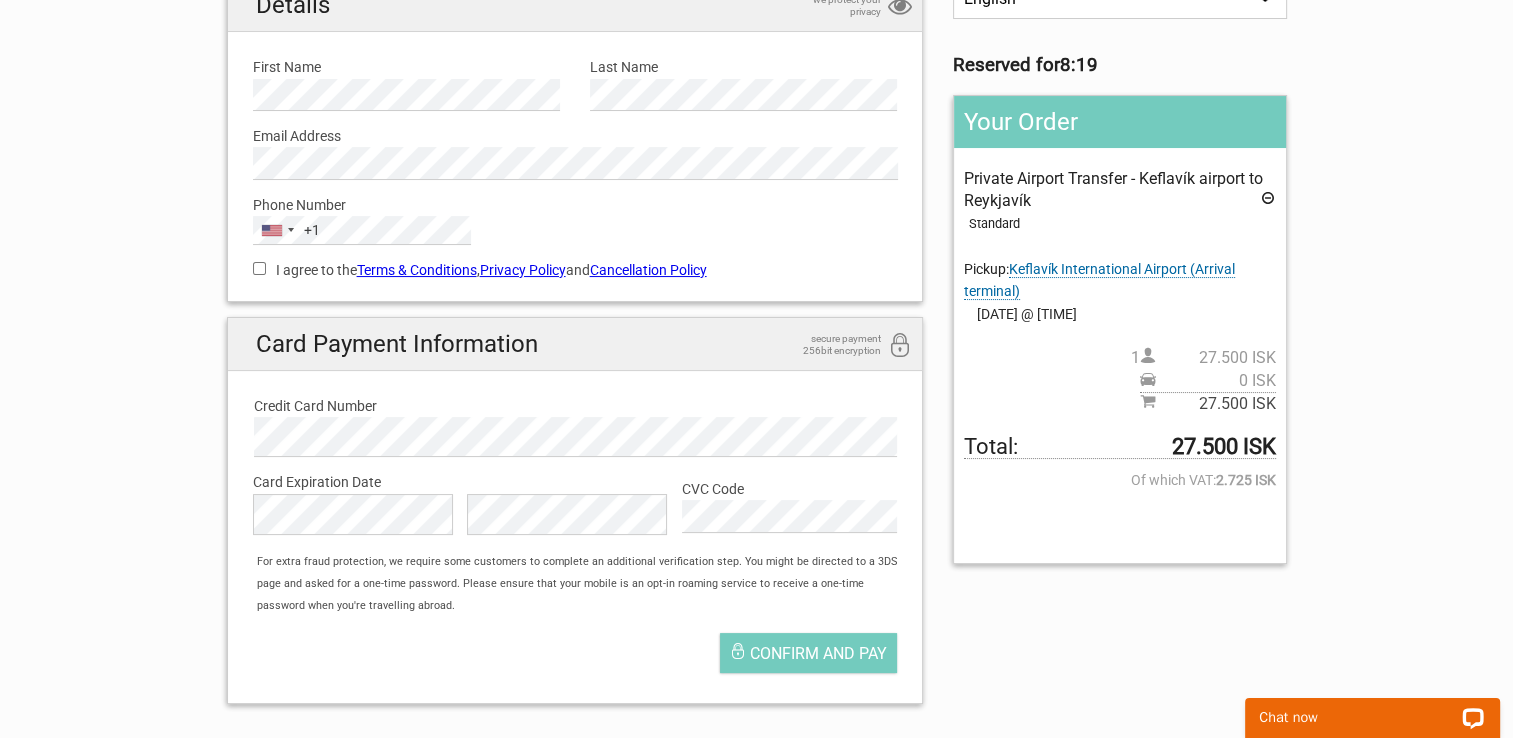 click on "I agree to the  Terms & Conditions ,  Privacy Policy  and  Cancellation Policy" at bounding box center [259, 268] 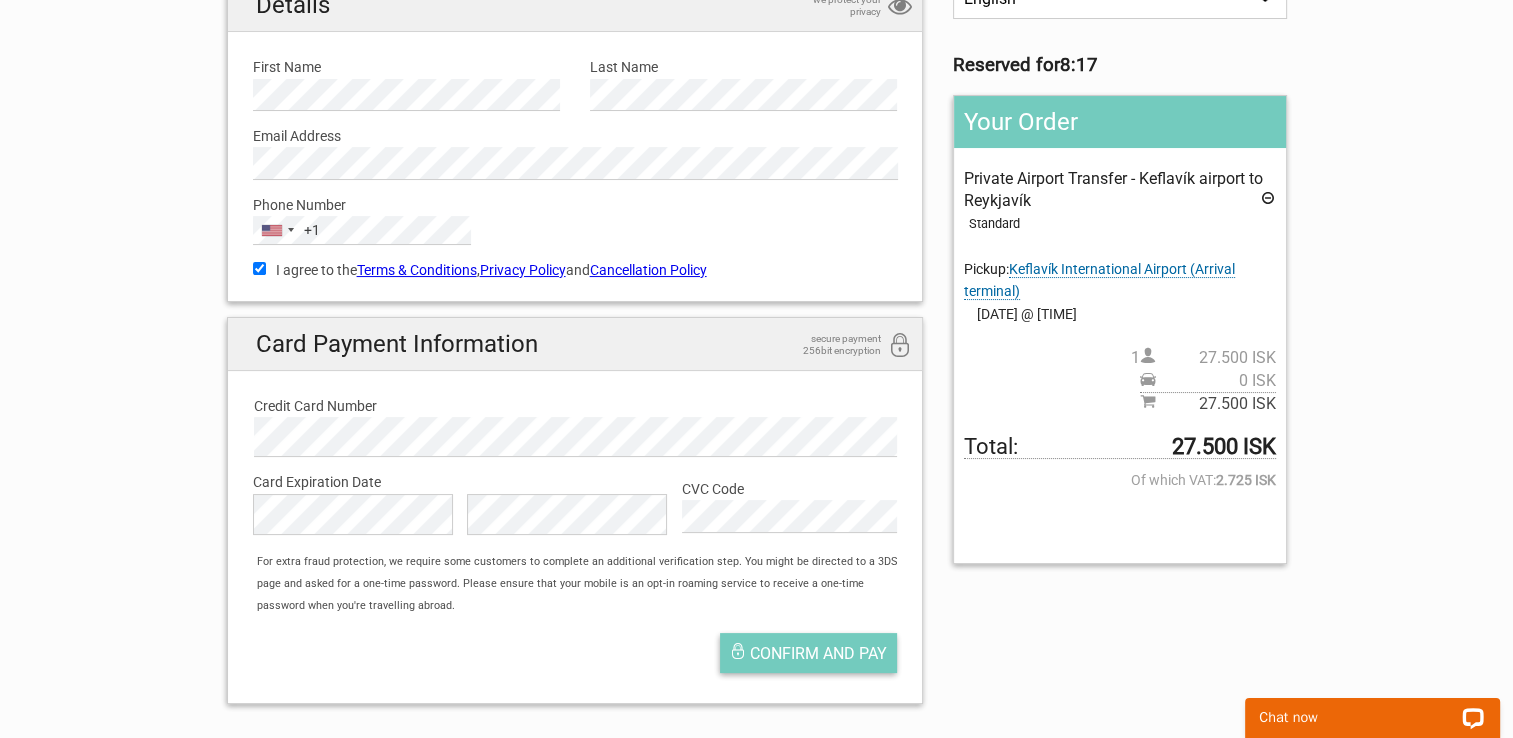 click on "Confirm and pay" at bounding box center (808, 653) 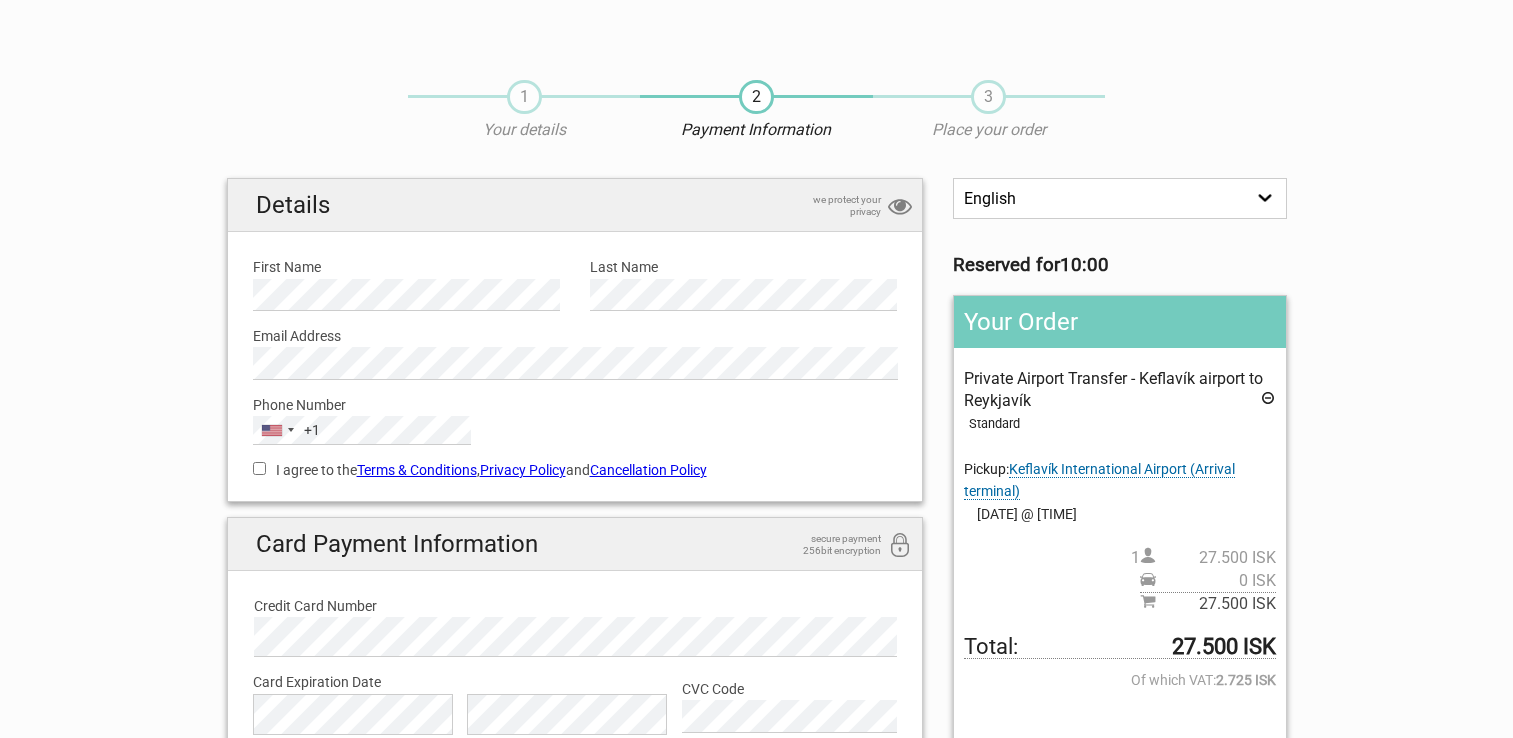 scroll, scrollTop: 0, scrollLeft: 0, axis: both 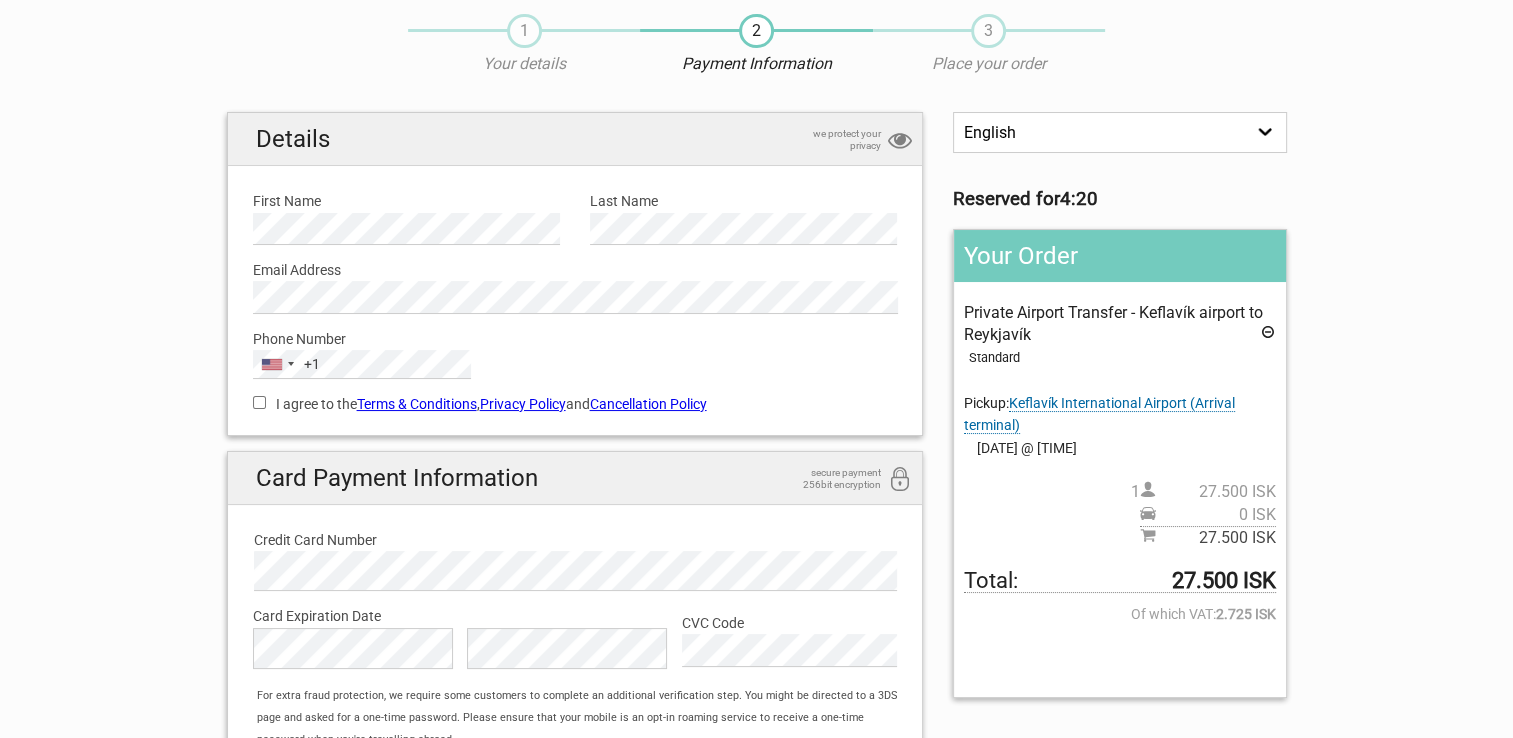 click on "I agree to the  Terms & Conditions ,  Privacy Policy  and  Cancellation Policy" at bounding box center [575, 404] 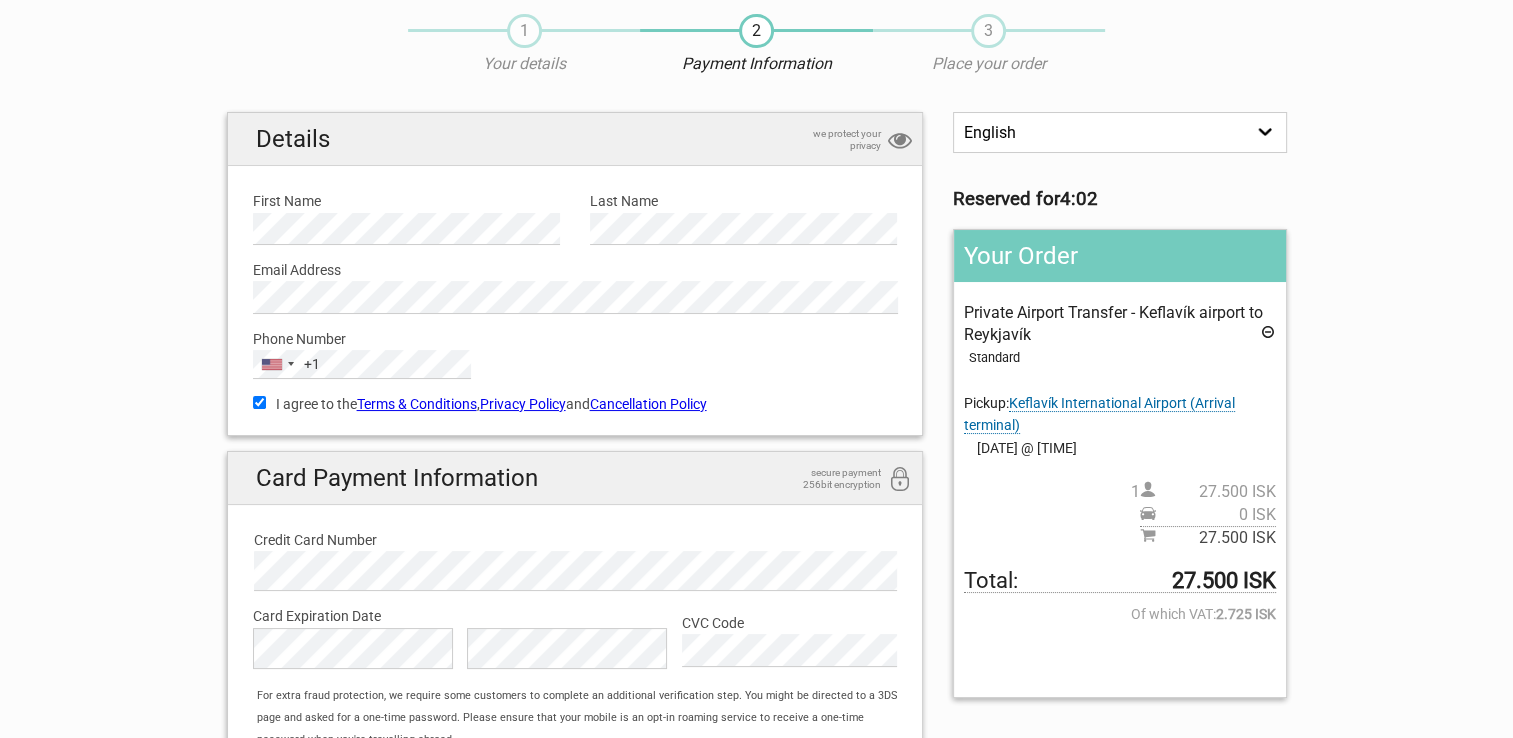 click on "CVC Code" at bounding box center (789, 623) 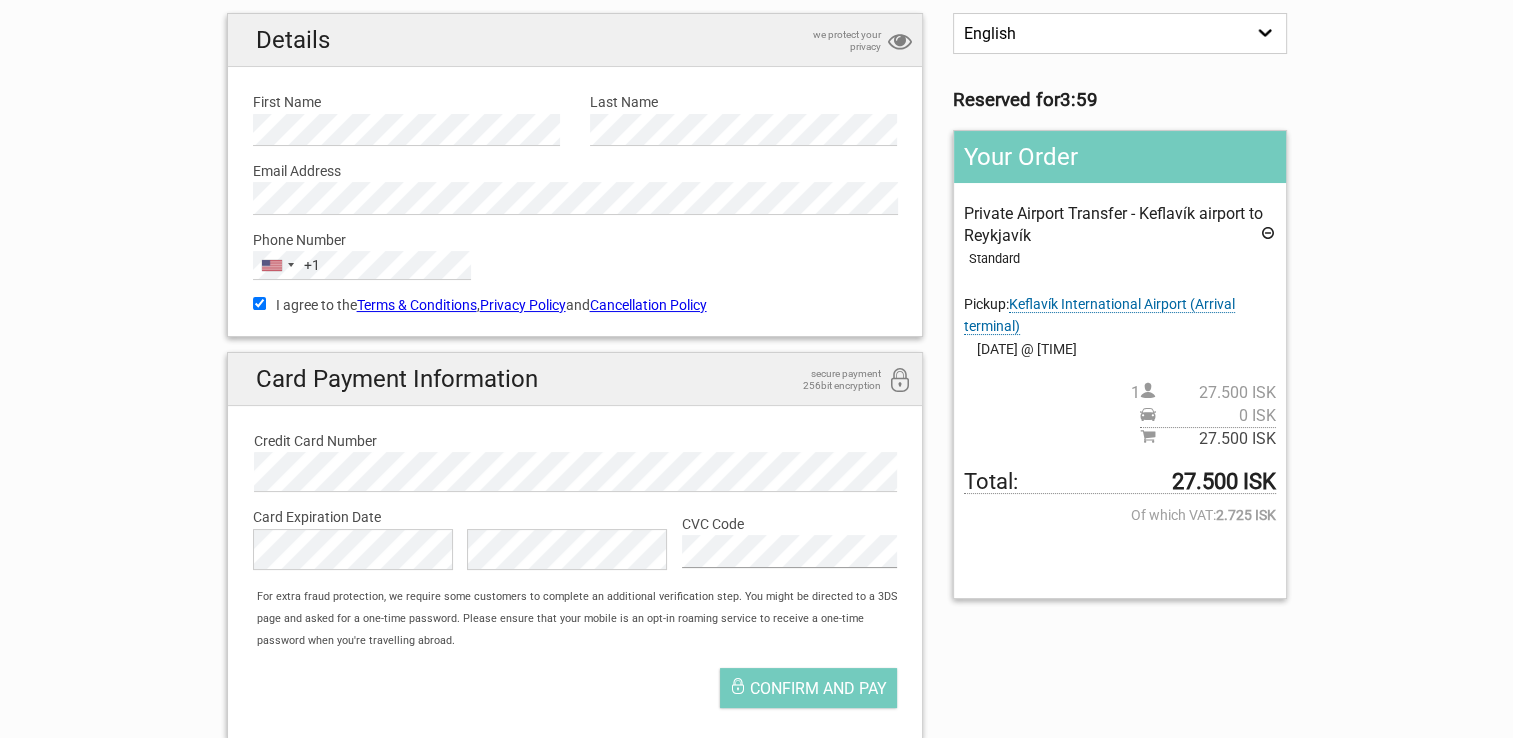 scroll, scrollTop: 166, scrollLeft: 0, axis: vertical 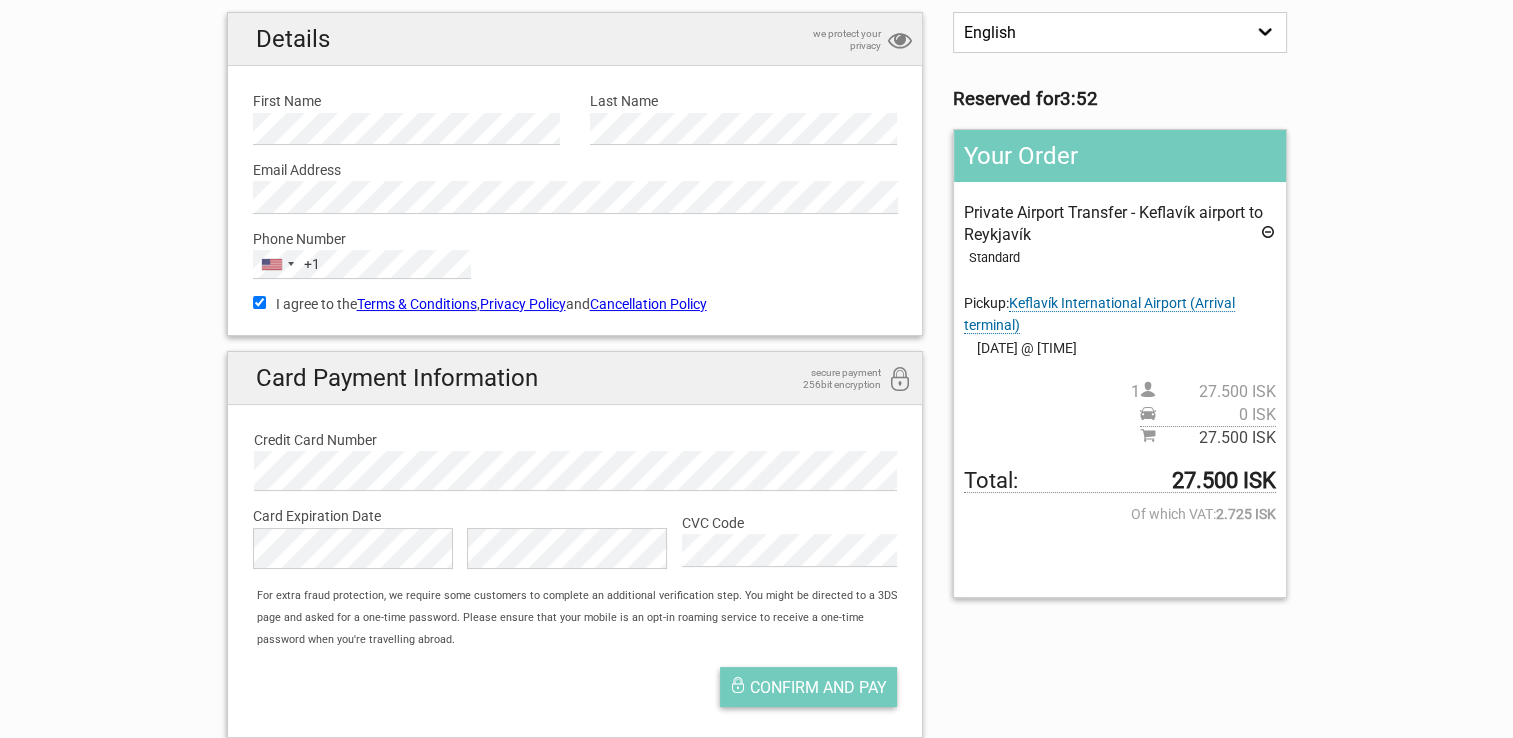 click on "Confirm and pay" at bounding box center (818, 687) 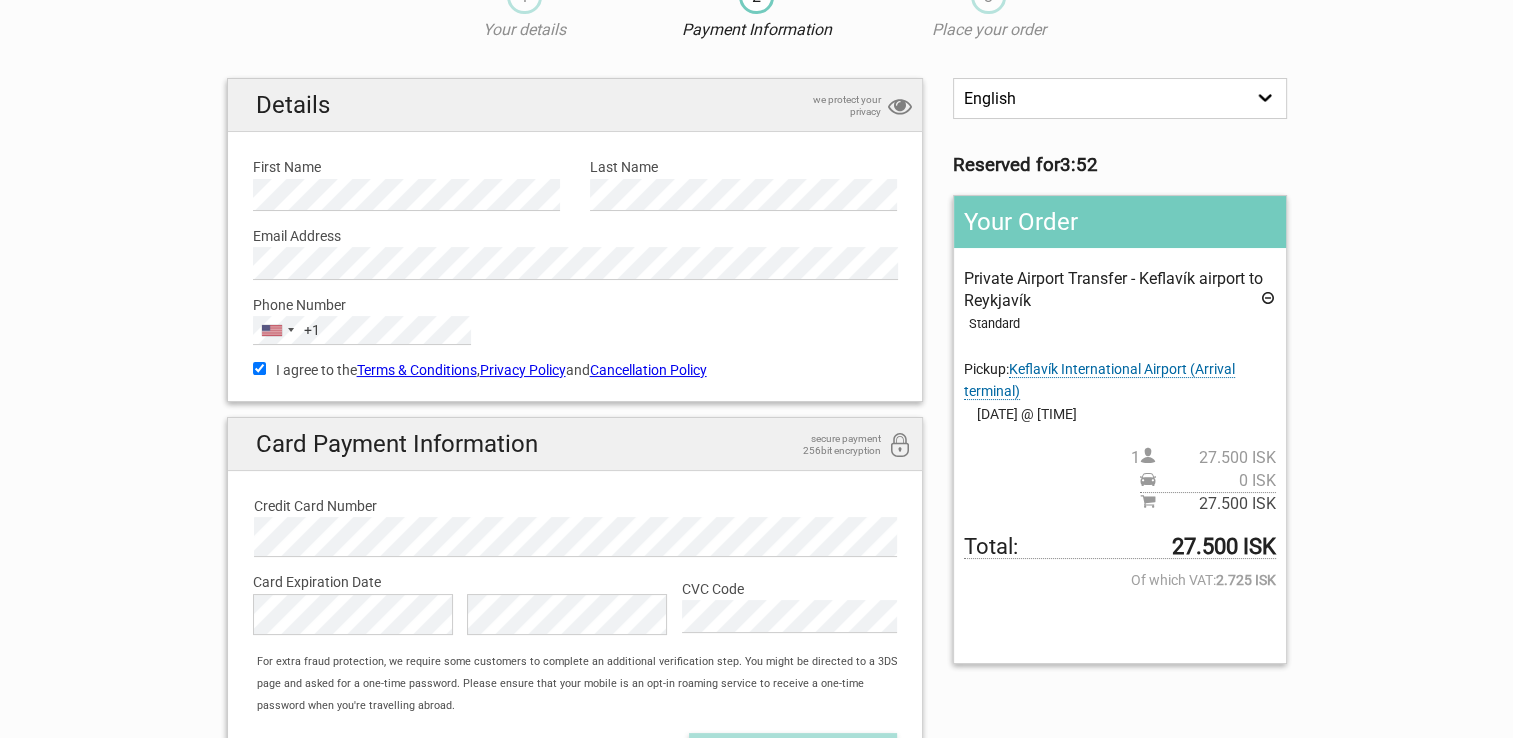 scroll, scrollTop: 66, scrollLeft: 0, axis: vertical 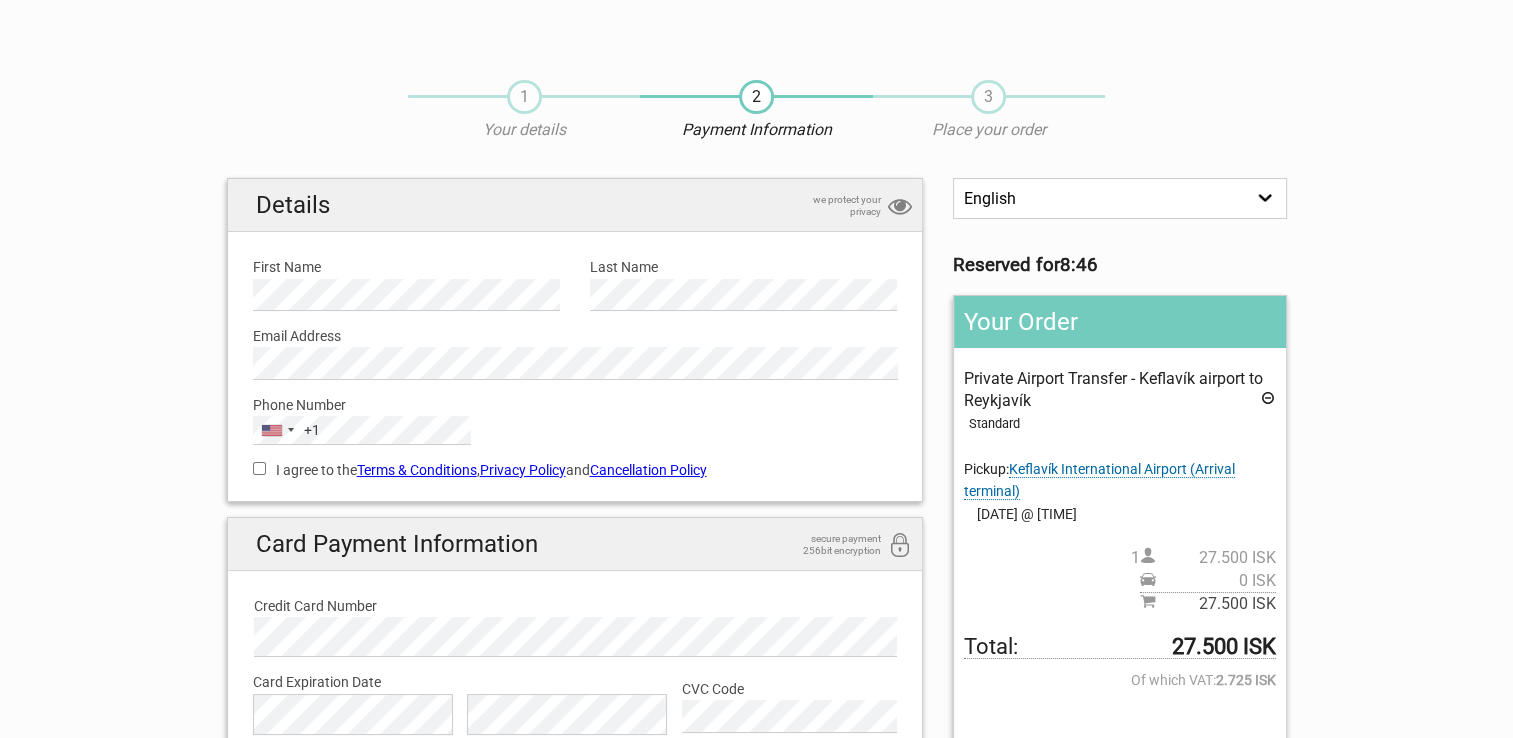 click on "I agree to the  Terms & Conditions ,  Privacy Policy  and  Cancellation Policy" at bounding box center (259, 468) 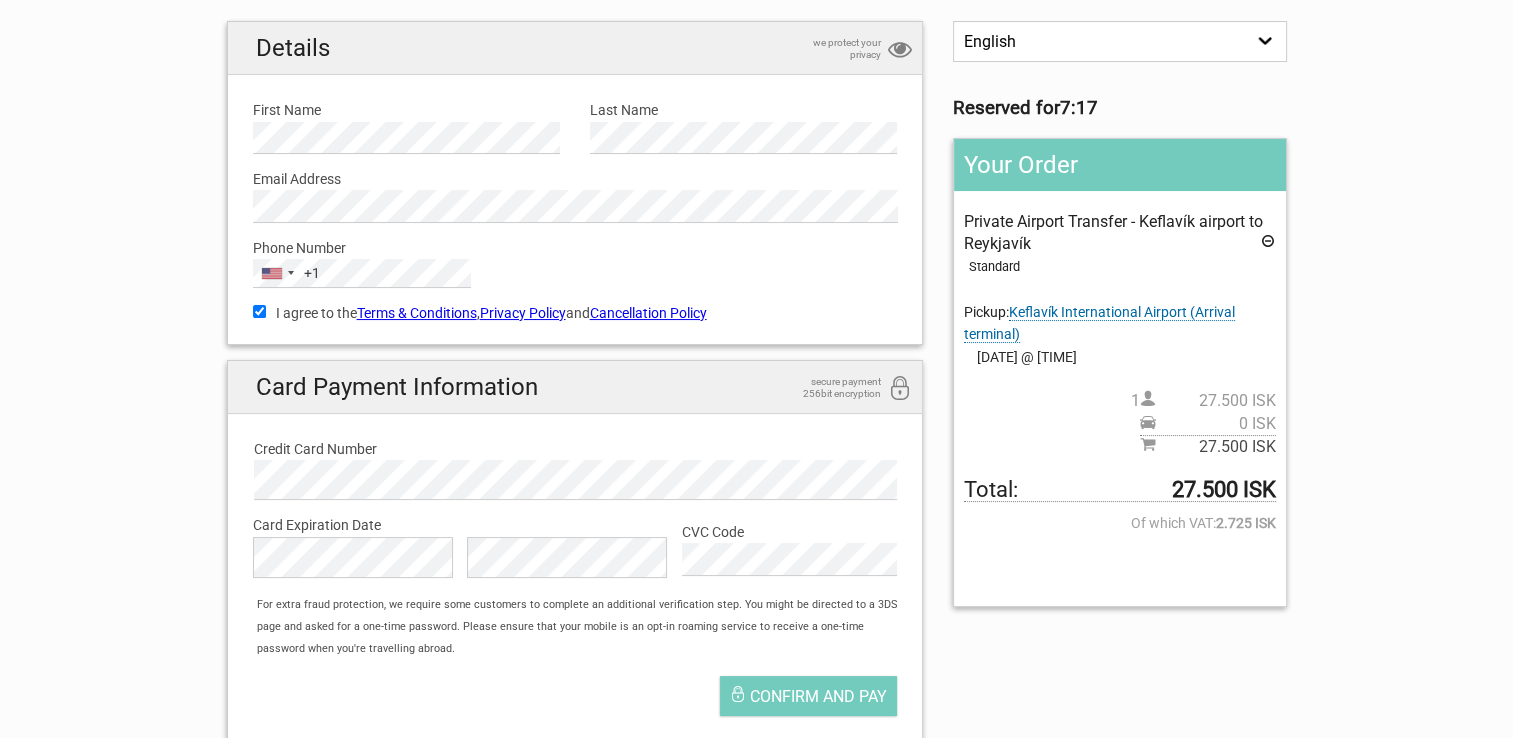 scroll, scrollTop: 200, scrollLeft: 0, axis: vertical 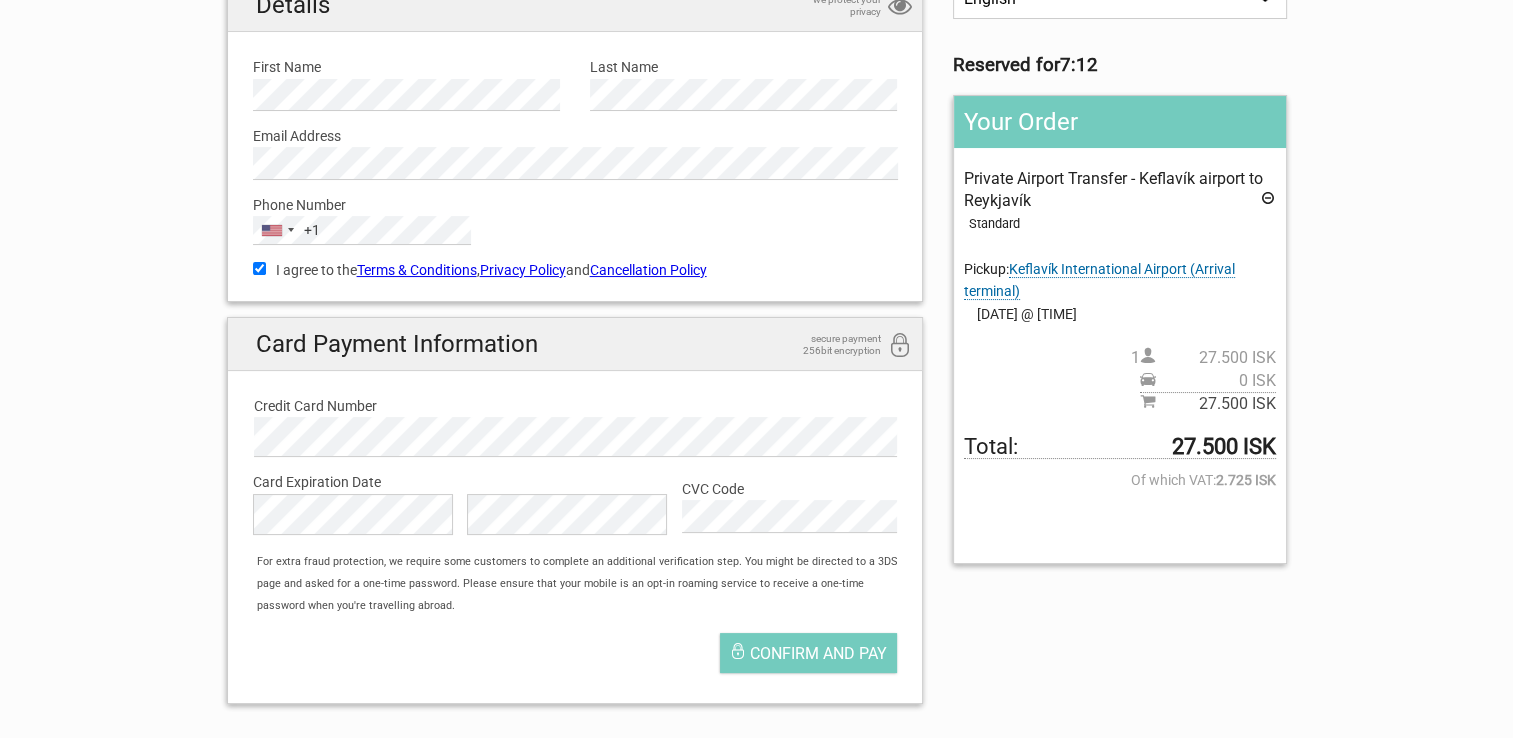 click at bounding box center [1268, 201] 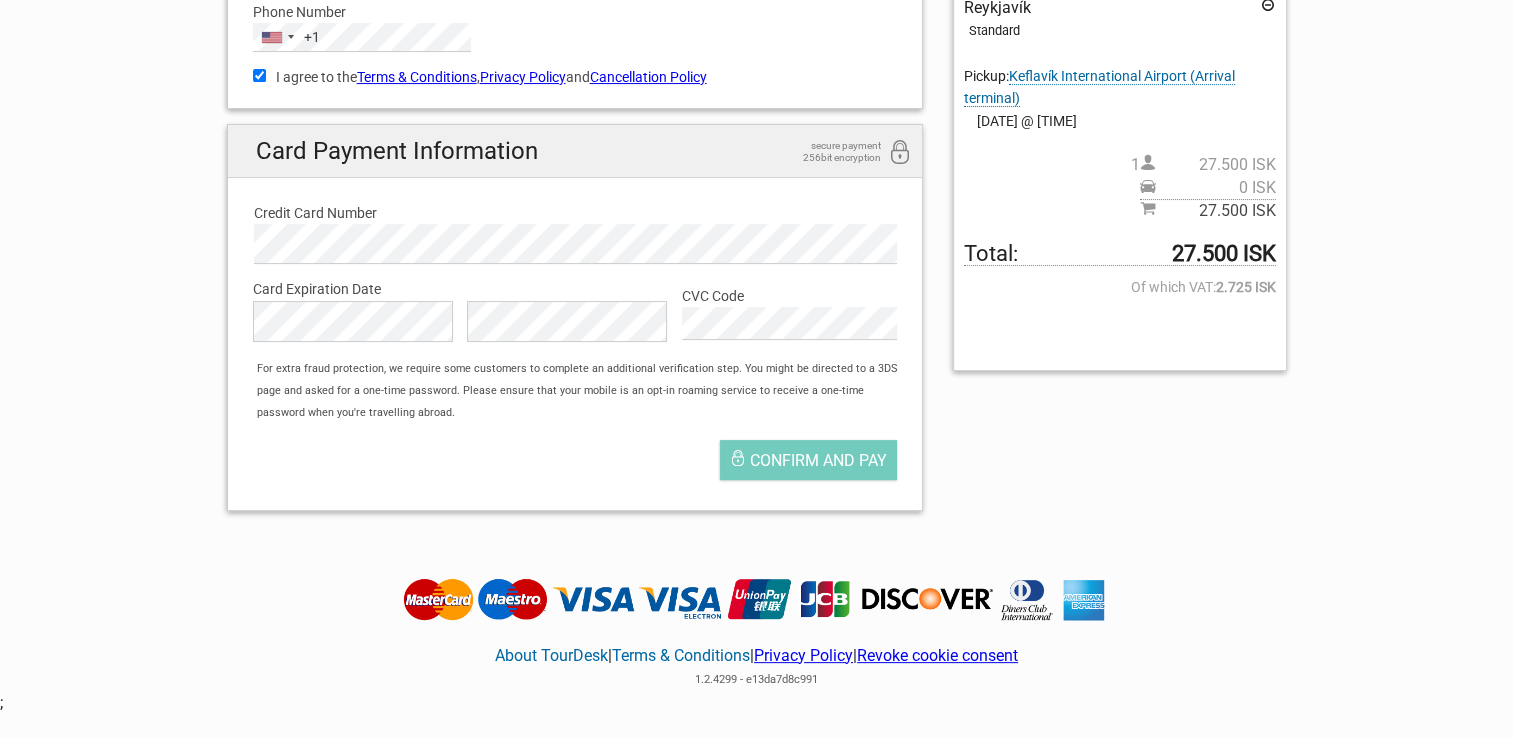 scroll, scrollTop: 400, scrollLeft: 0, axis: vertical 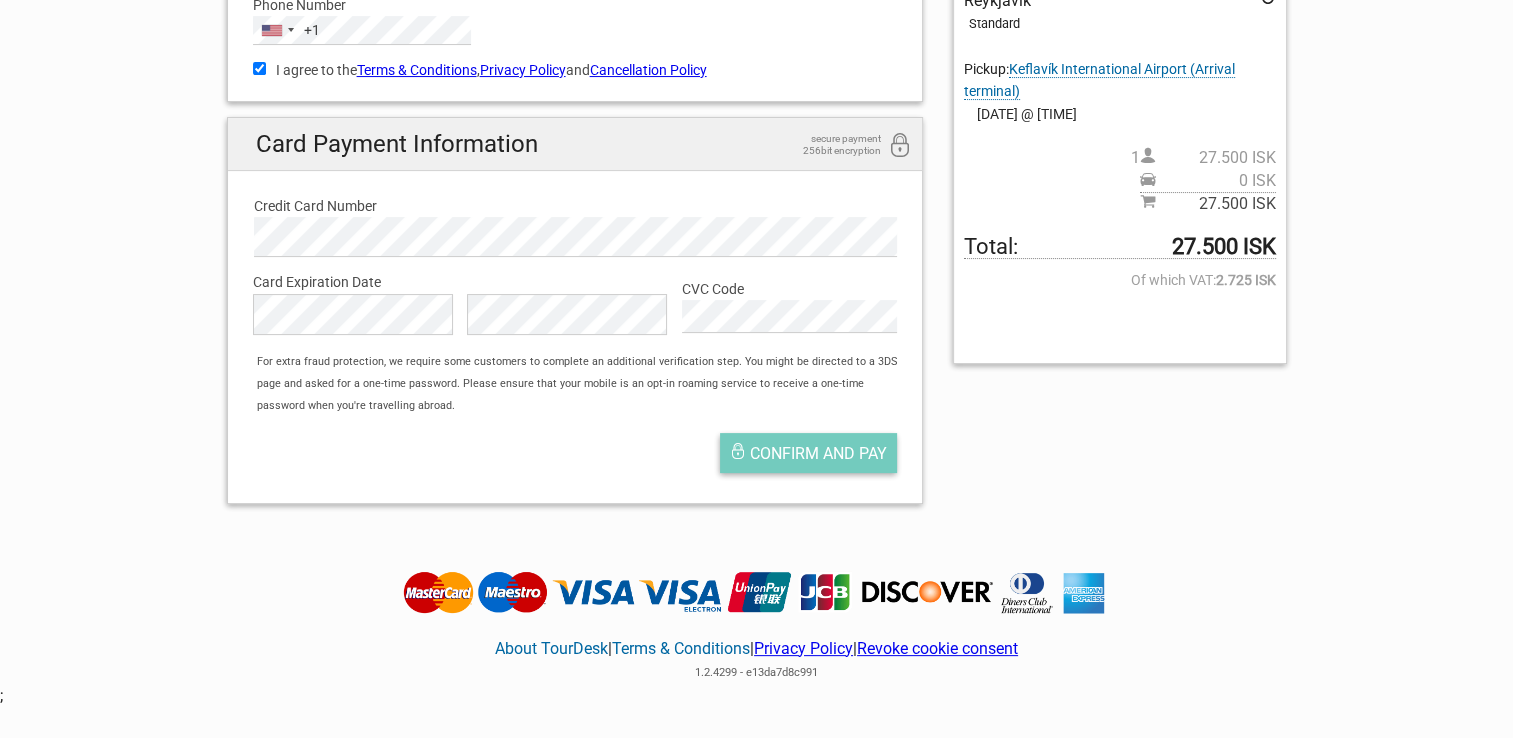 click on "Confirm and pay" at bounding box center [818, 453] 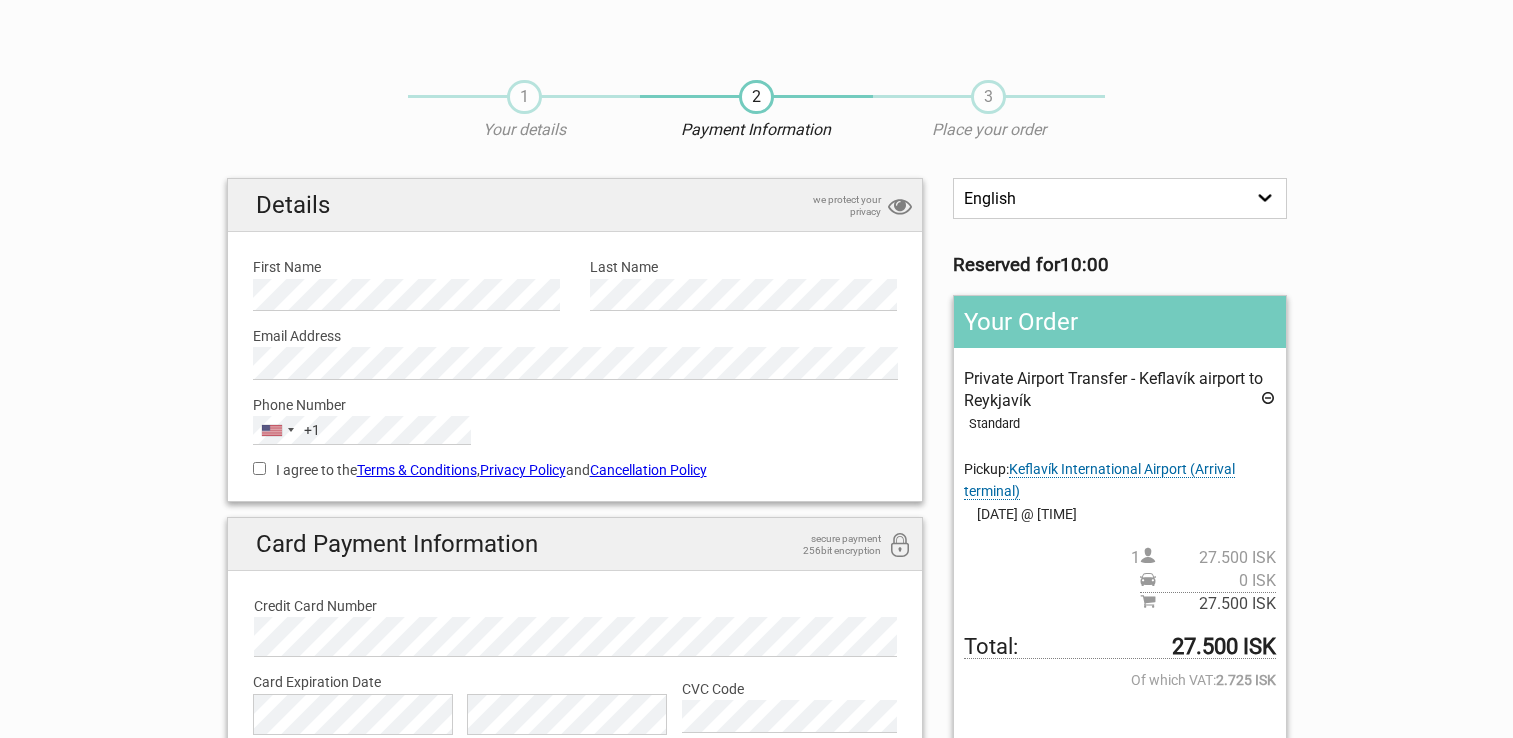 scroll, scrollTop: 0, scrollLeft: 0, axis: both 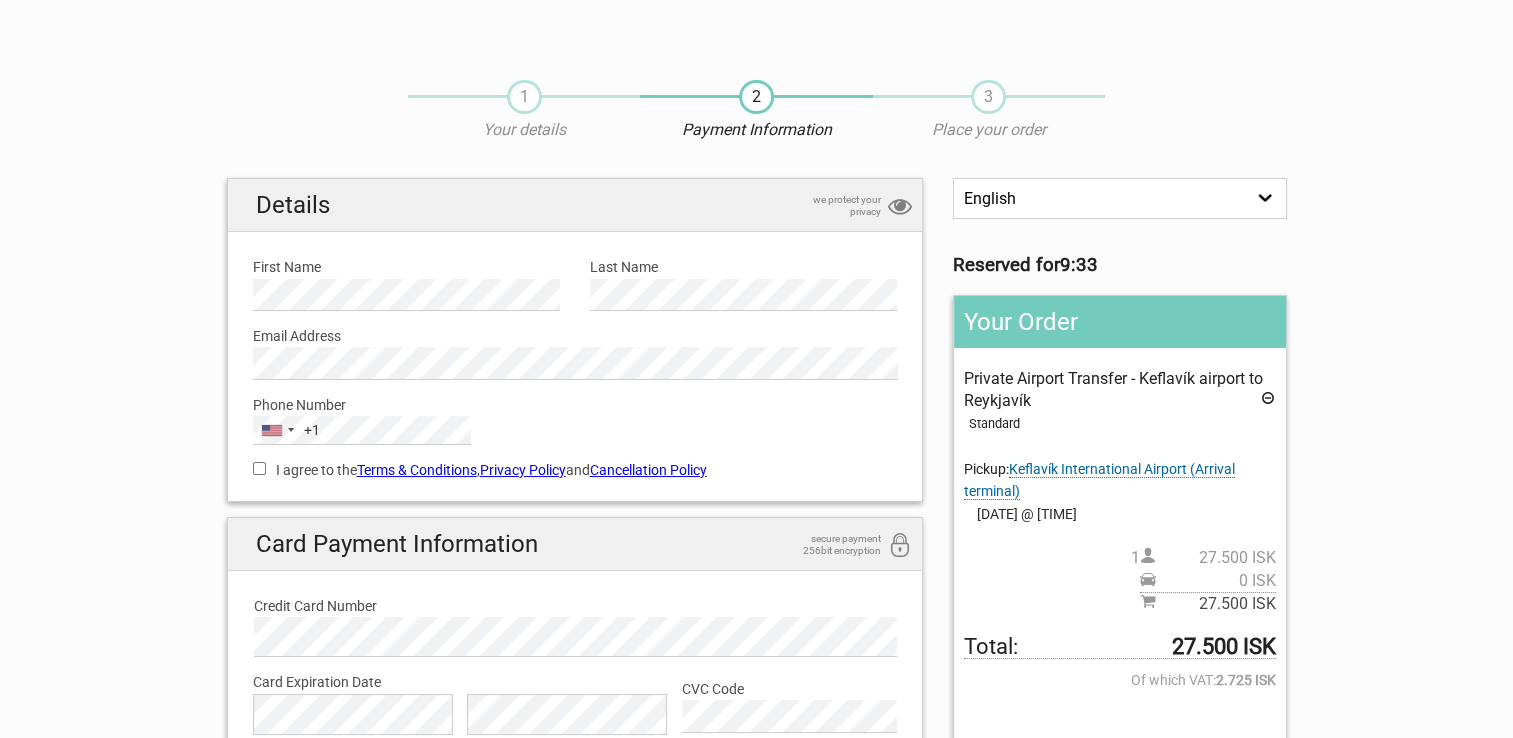 click on "I agree to the  Terms & Conditions ,  Privacy Policy  and  Cancellation Policy" at bounding box center [575, 470] 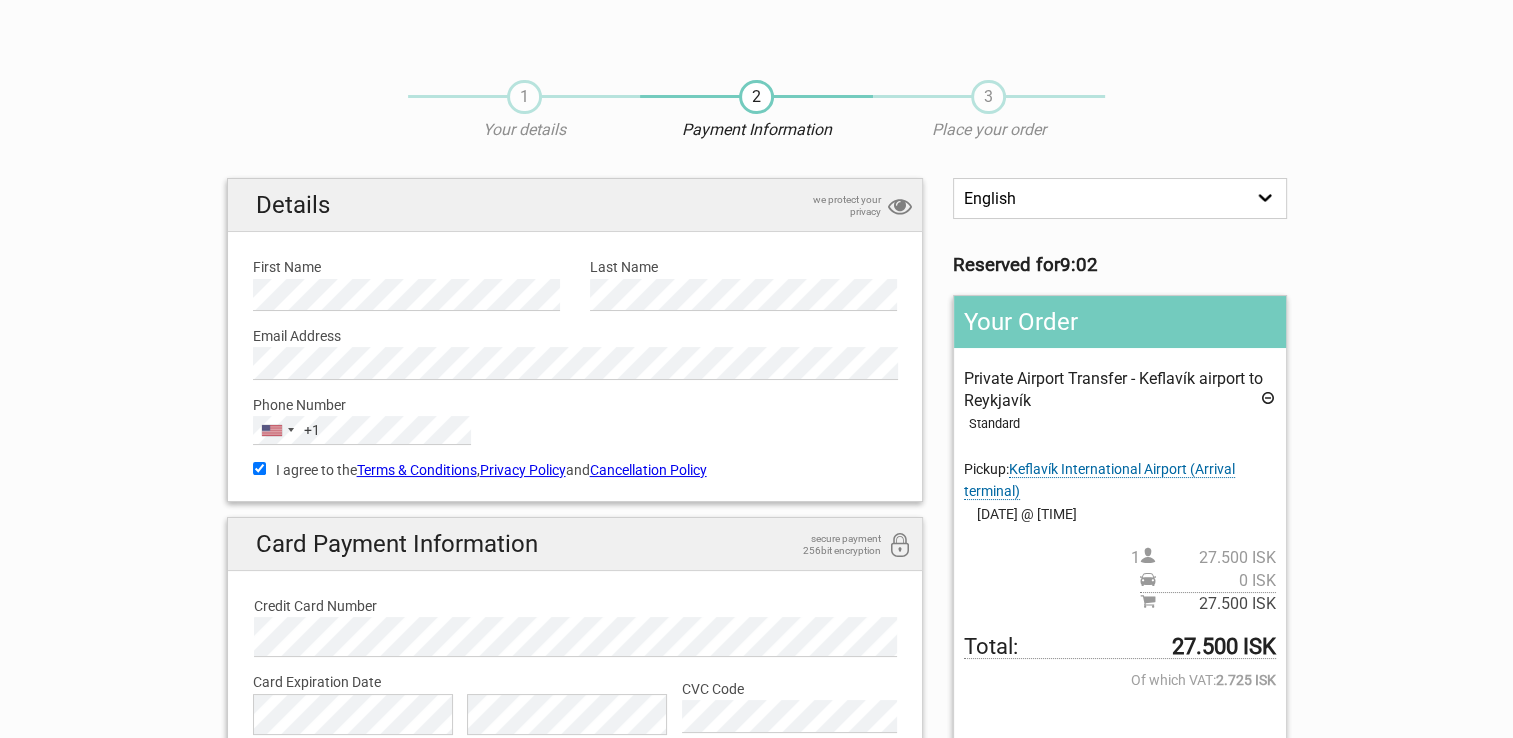 scroll, scrollTop: 0, scrollLeft: 0, axis: both 